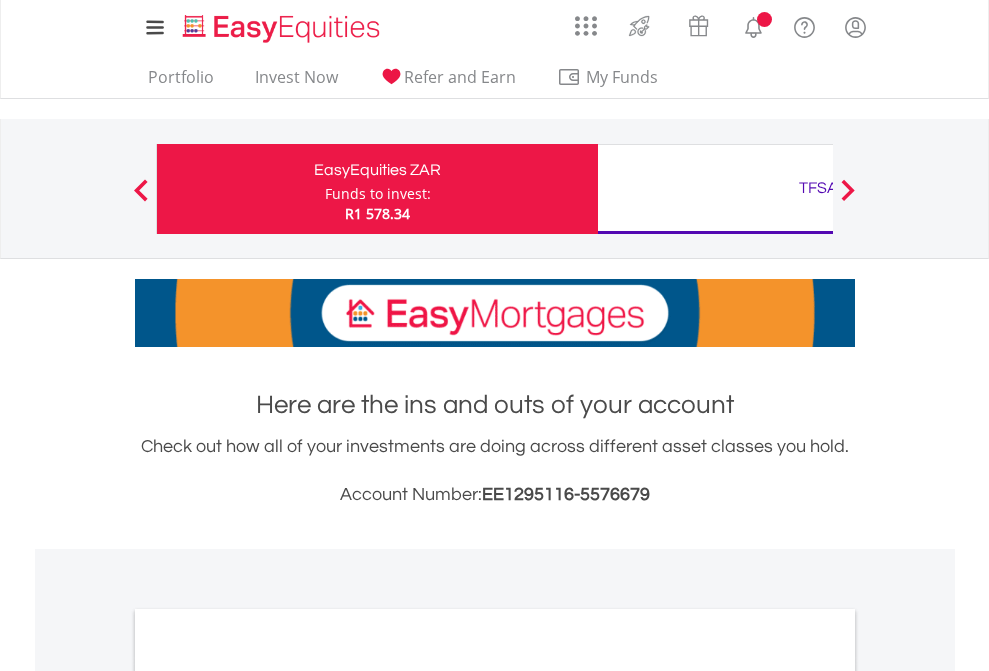 scroll, scrollTop: 0, scrollLeft: 0, axis: both 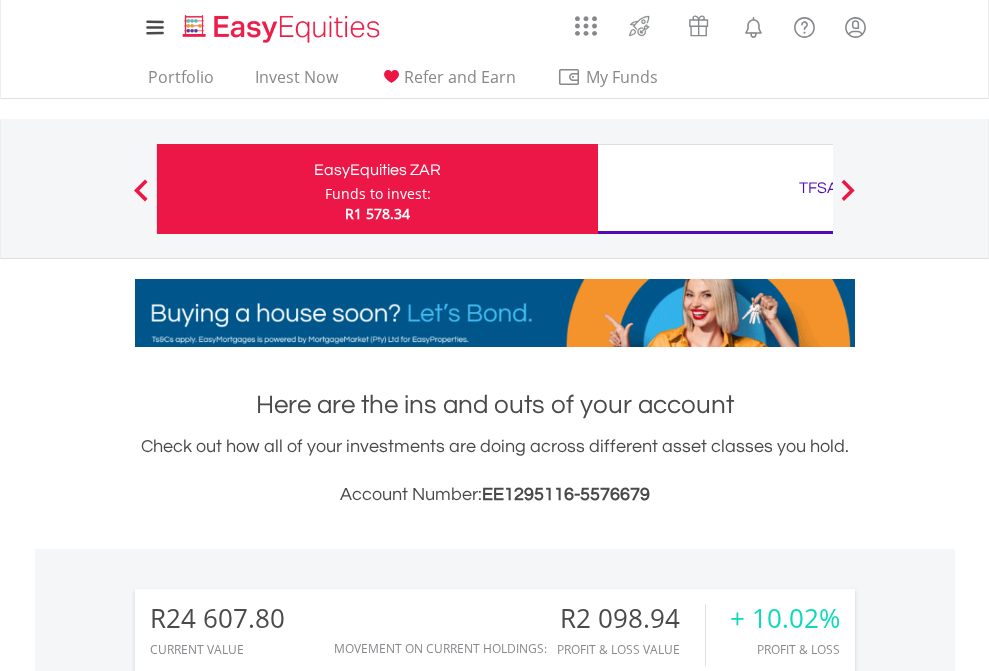 click on "Funds to invest:" at bounding box center [378, 194] 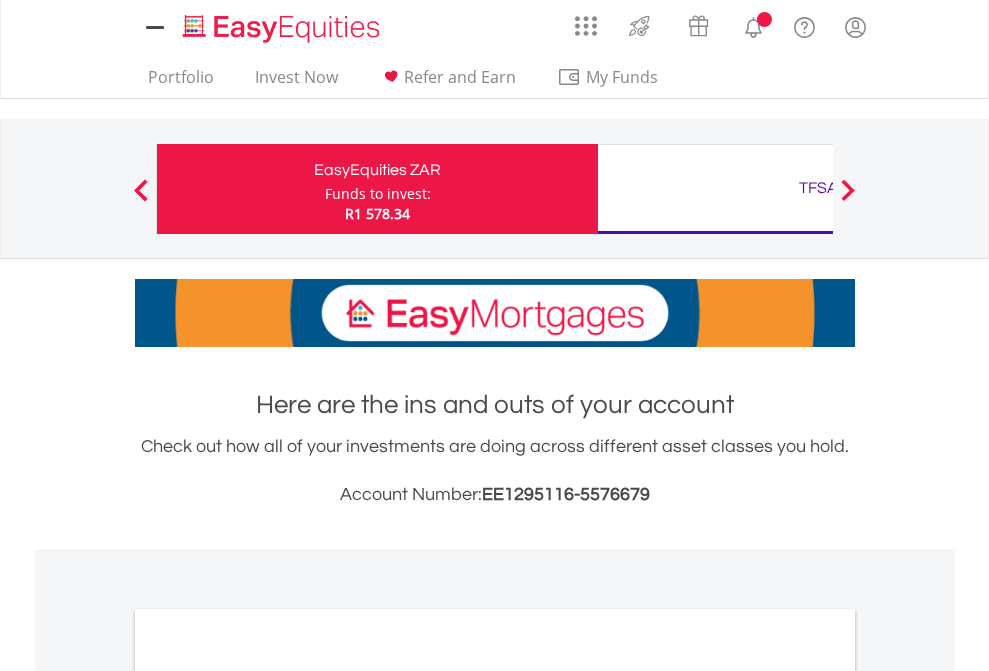 scroll, scrollTop: 0, scrollLeft: 0, axis: both 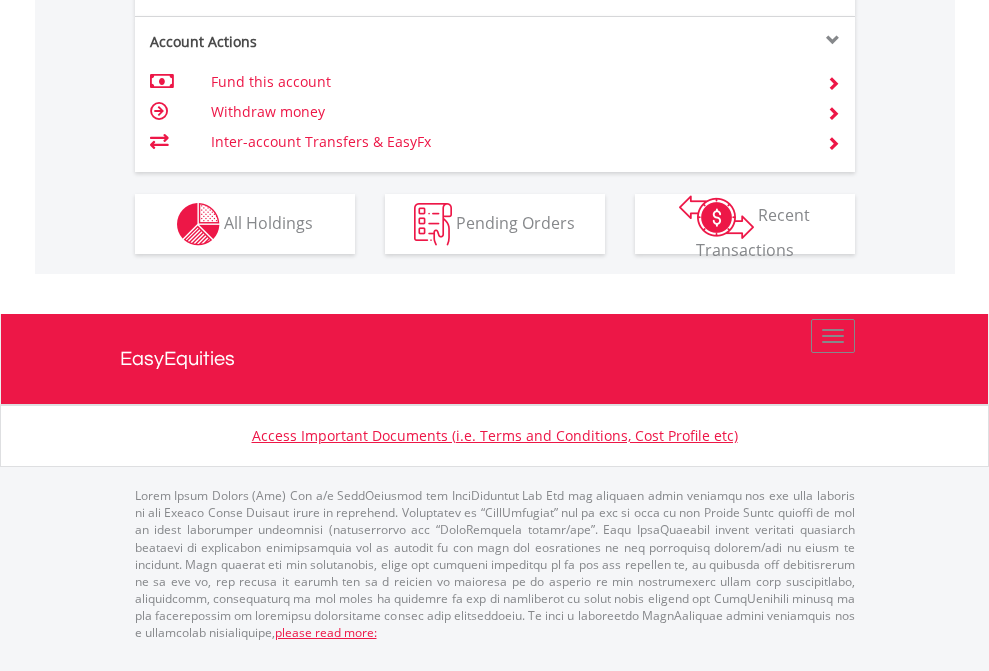click on "Investment types" at bounding box center [706, -337] 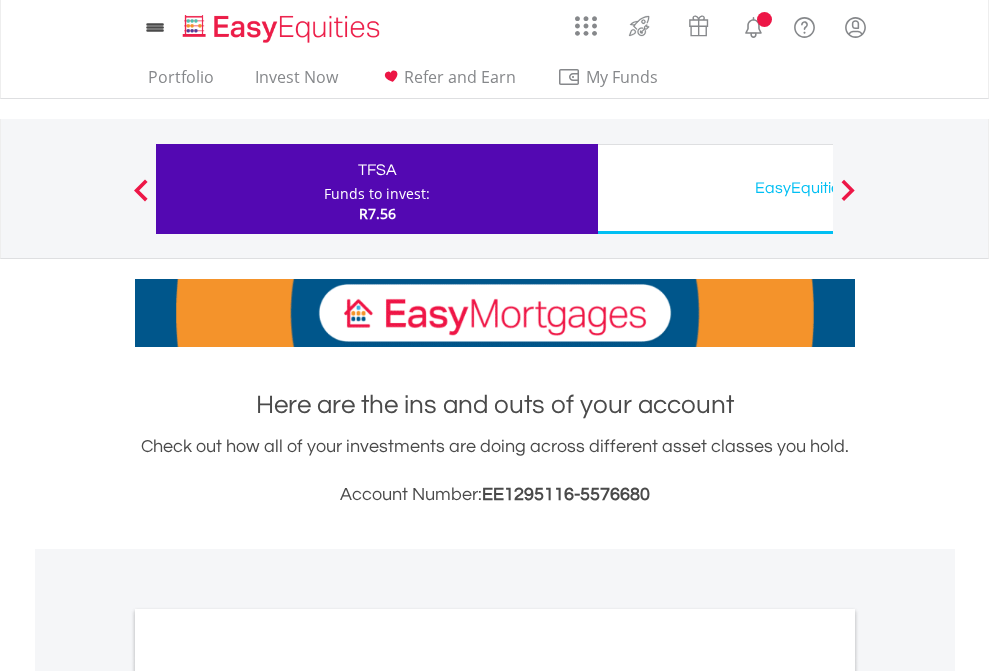 scroll, scrollTop: 0, scrollLeft: 0, axis: both 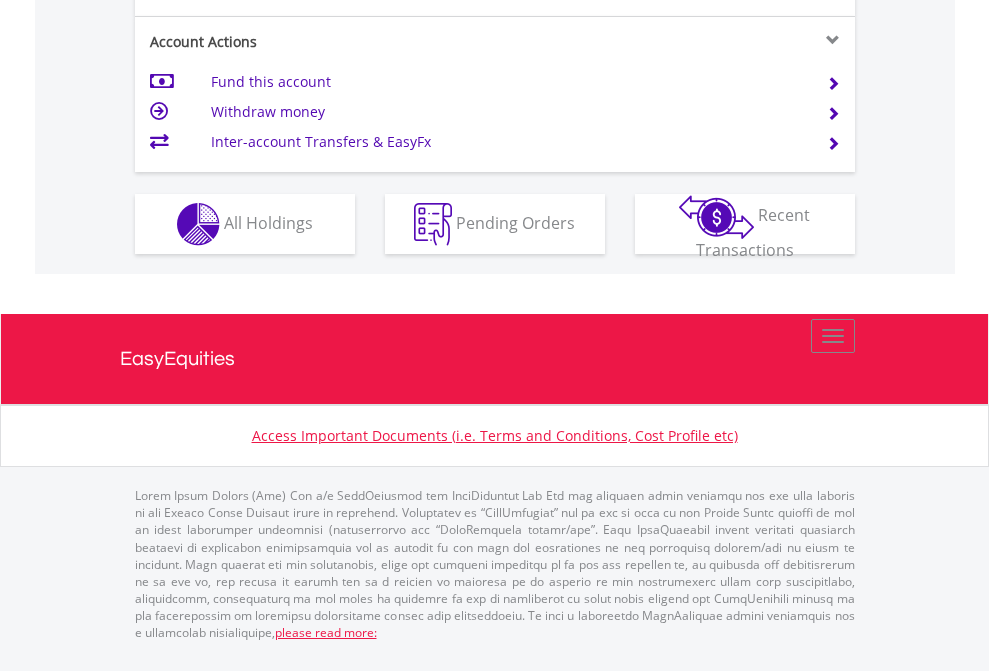 click on "Investment types" at bounding box center (706, -337) 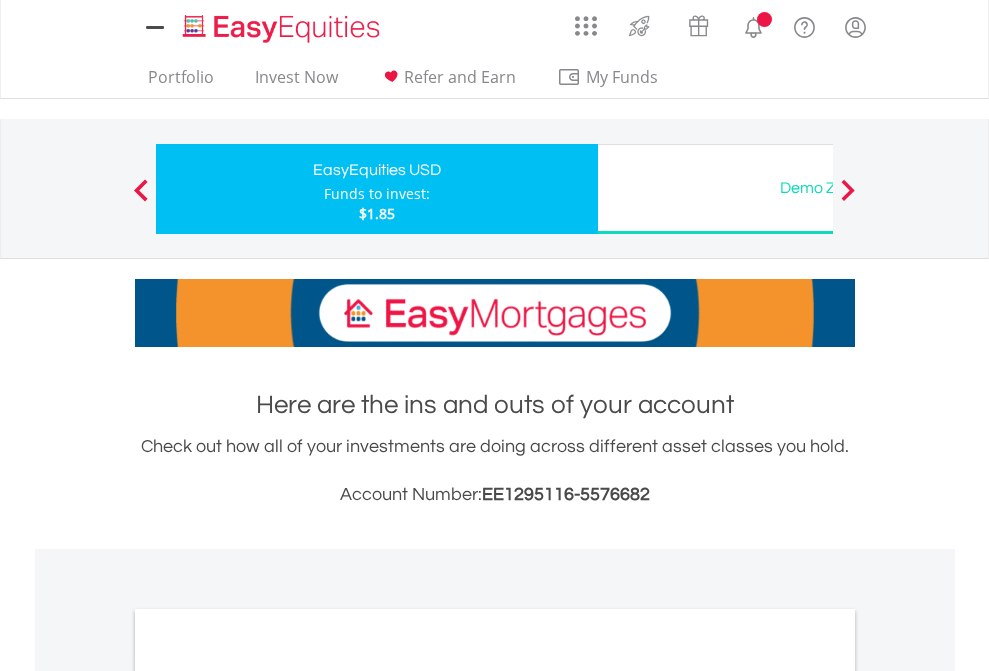 scroll, scrollTop: 0, scrollLeft: 0, axis: both 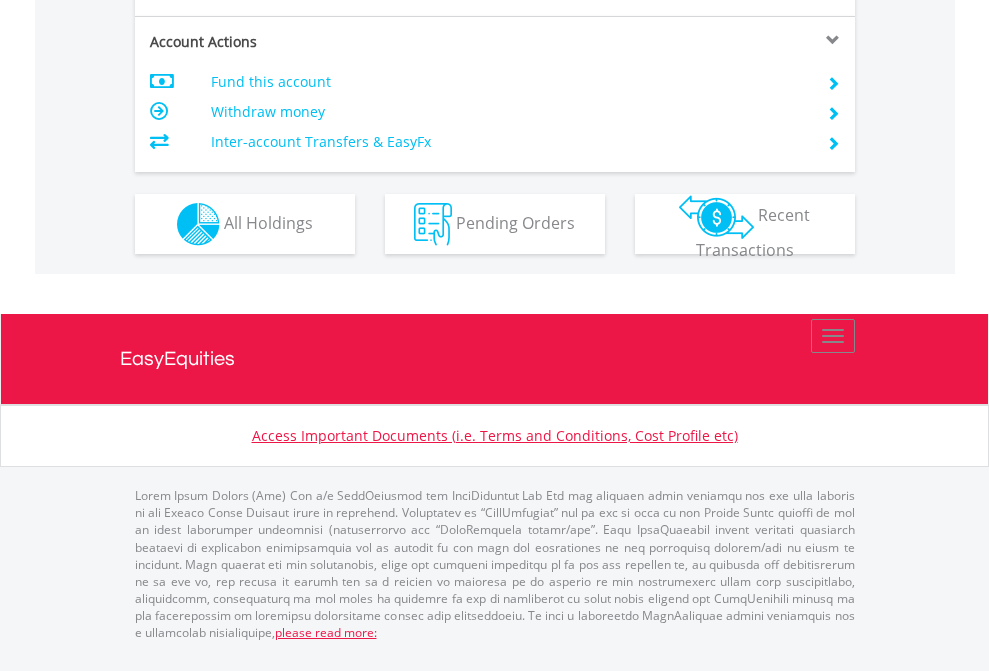 click on "Investment types" at bounding box center (706, -337) 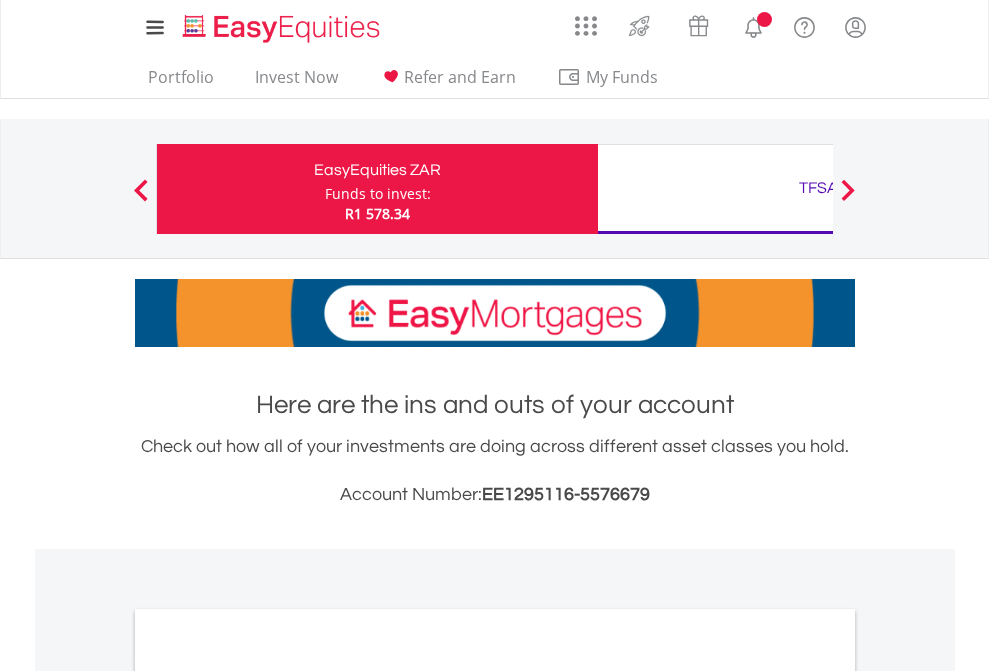 scroll, scrollTop: 0, scrollLeft: 0, axis: both 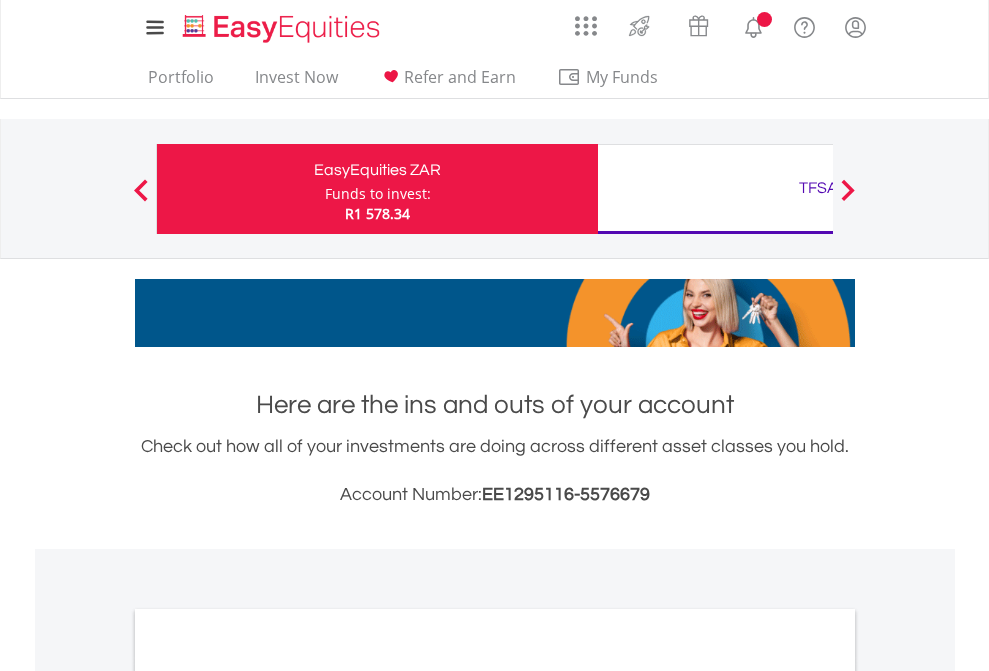 click on "All Holdings" at bounding box center [268, 1096] 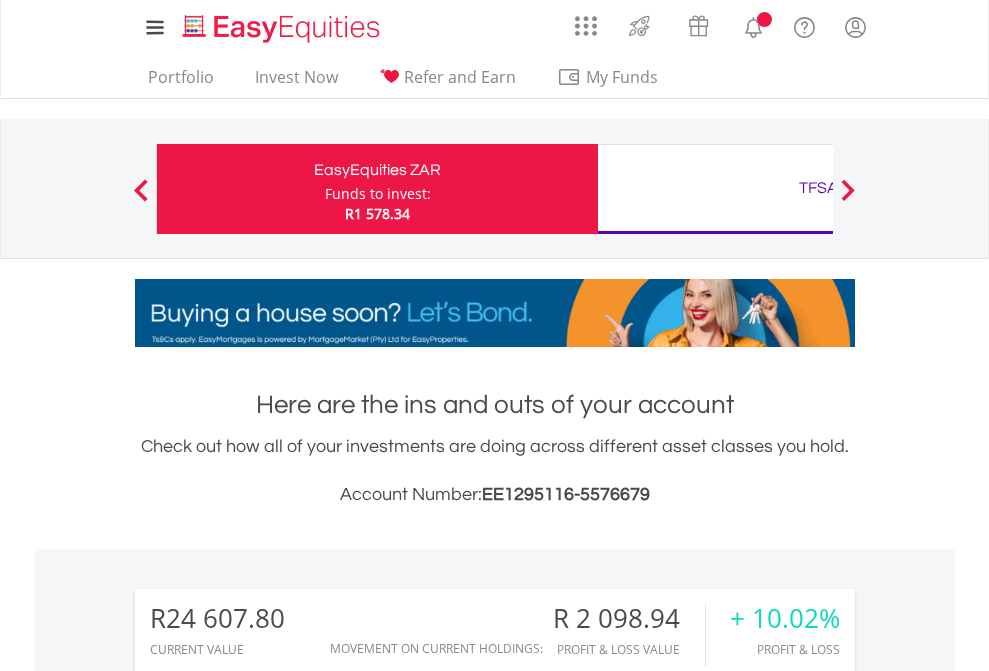 scroll, scrollTop: 1202, scrollLeft: 0, axis: vertical 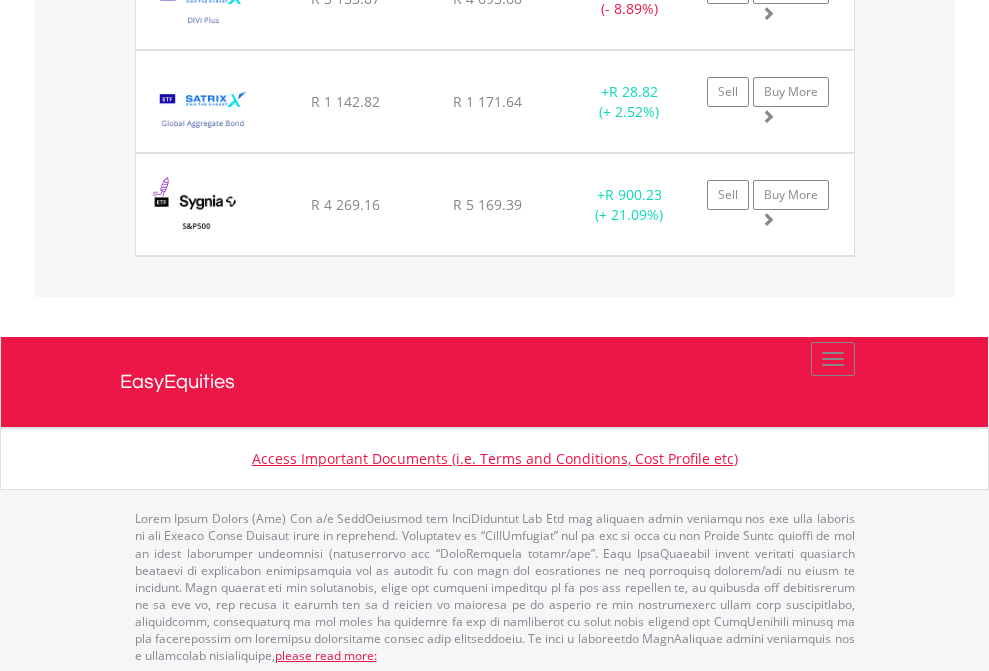 click on "TFSA" at bounding box center [818, -2156] 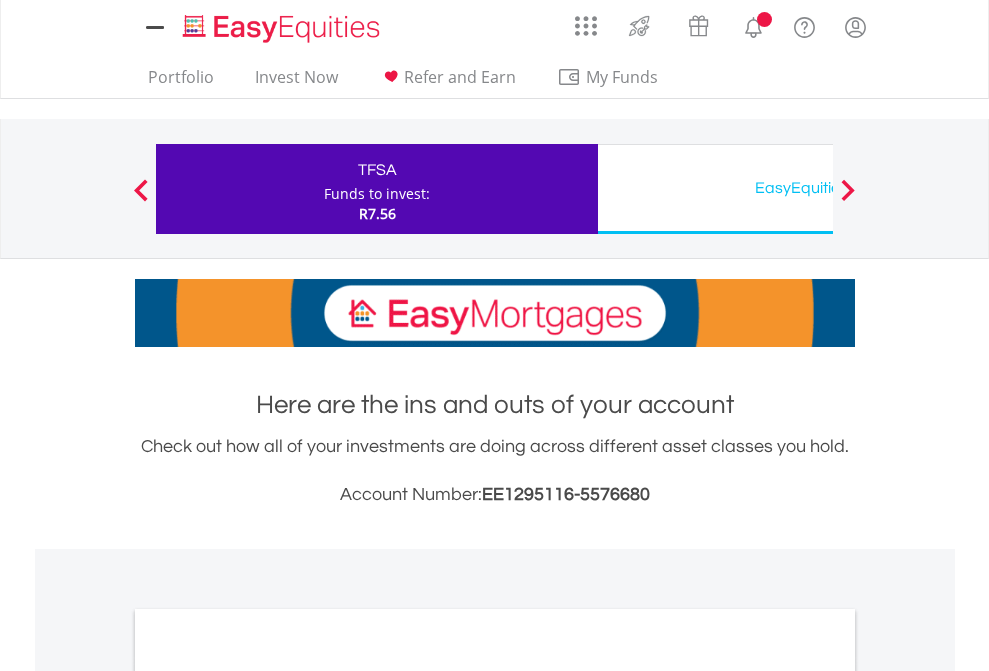 scroll, scrollTop: 0, scrollLeft: 0, axis: both 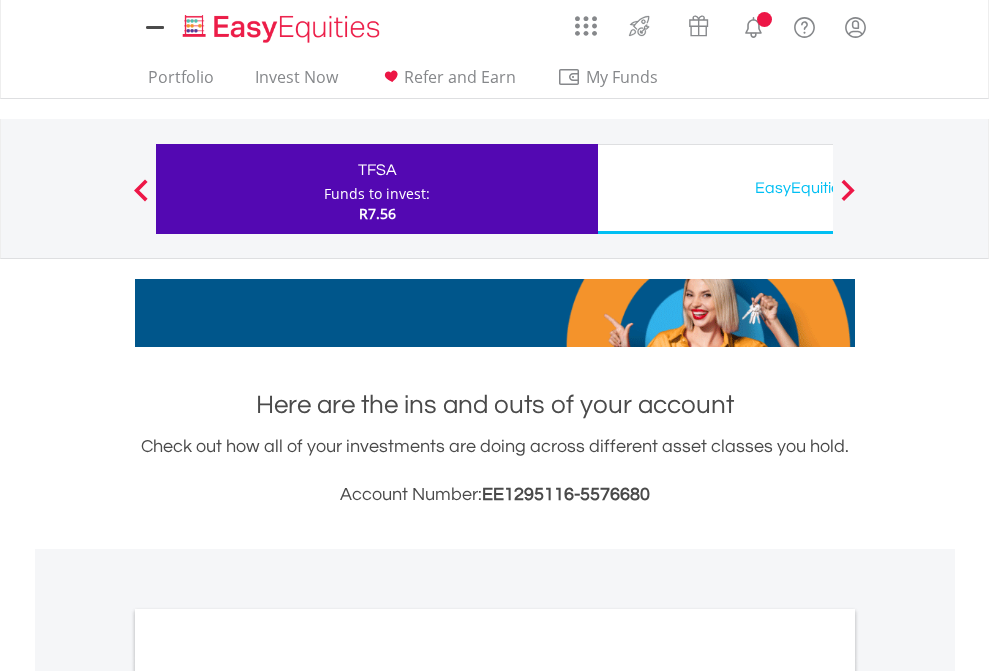 click on "All Holdings" at bounding box center (268, 1096) 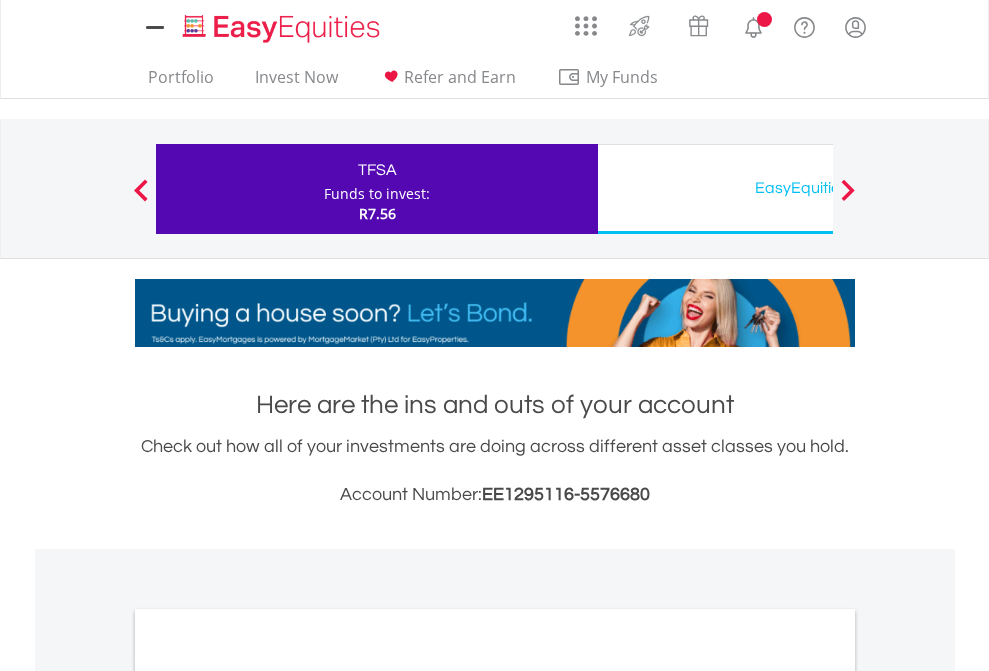 scroll, scrollTop: 1202, scrollLeft: 0, axis: vertical 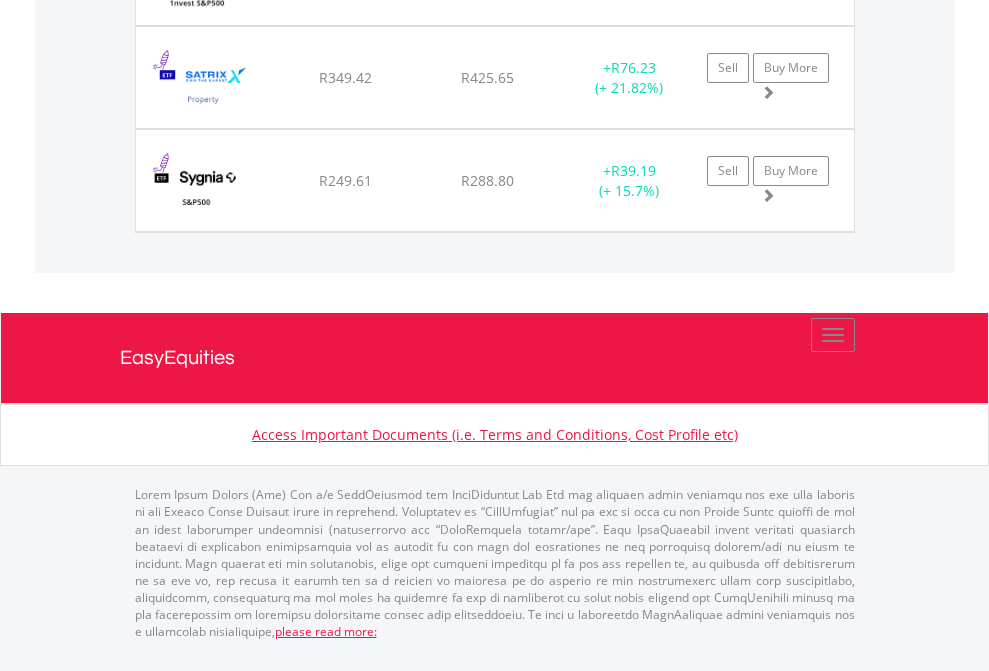 click on "EasyEquities USD" at bounding box center (818, -1585) 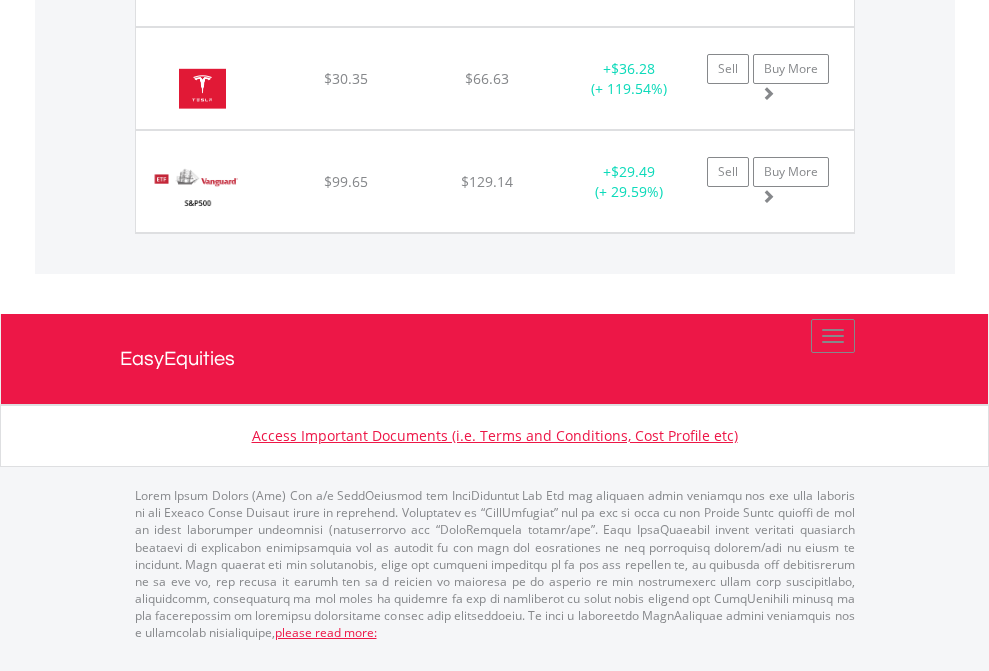 scroll, scrollTop: 2265, scrollLeft: 0, axis: vertical 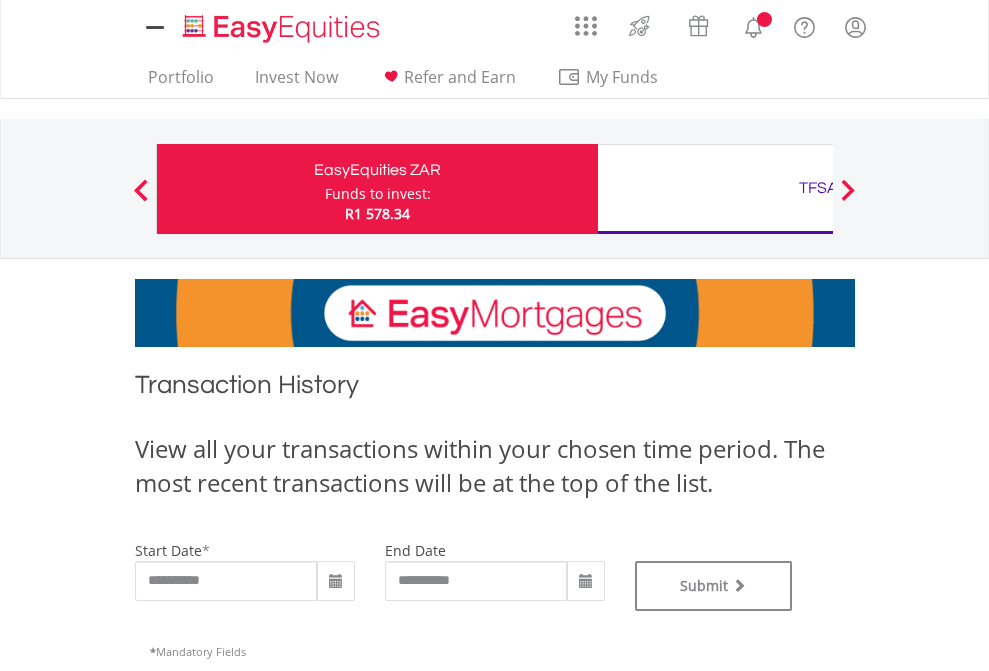 type on "**********" 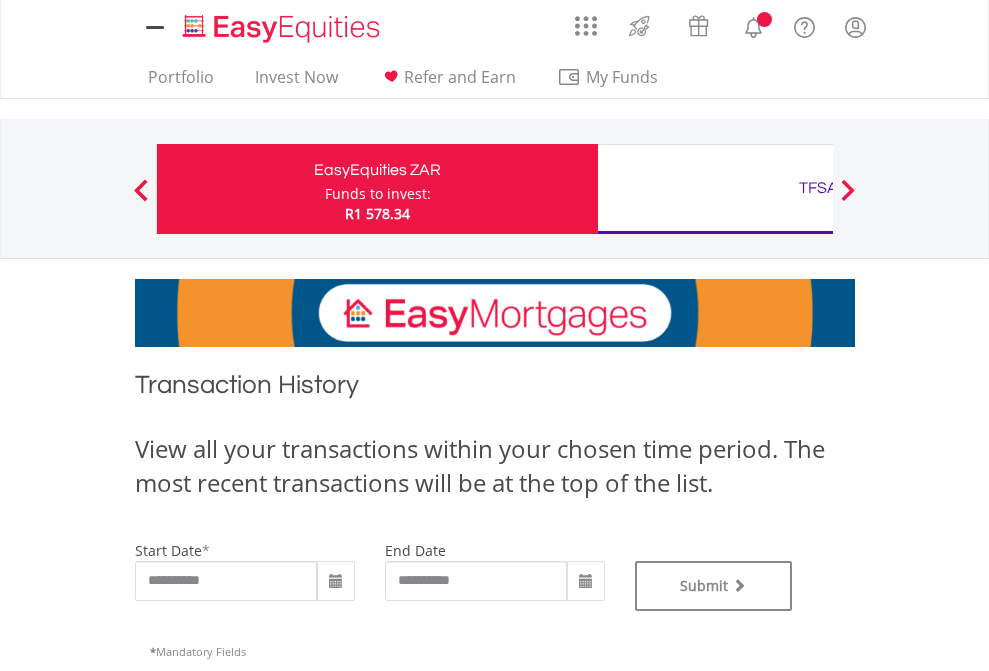scroll, scrollTop: 0, scrollLeft: 0, axis: both 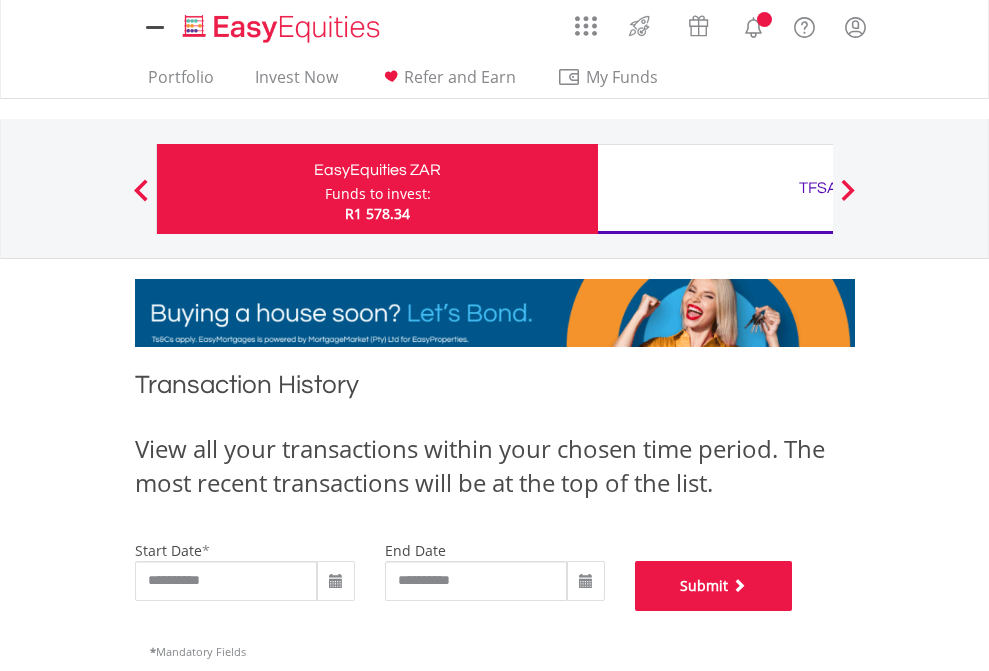 click on "Submit" at bounding box center (714, 586) 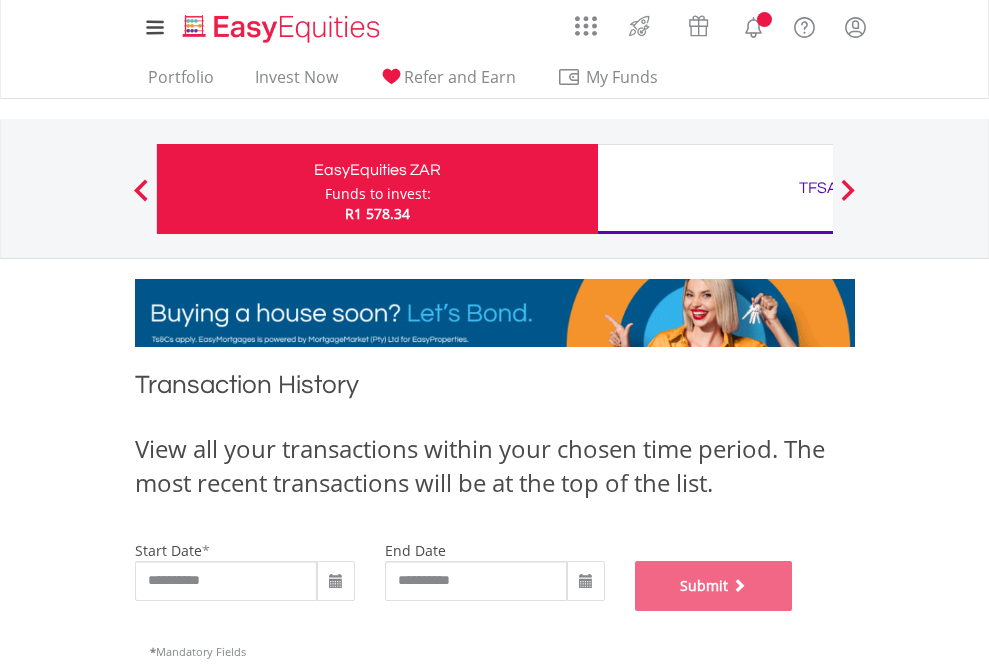 scroll, scrollTop: 811, scrollLeft: 0, axis: vertical 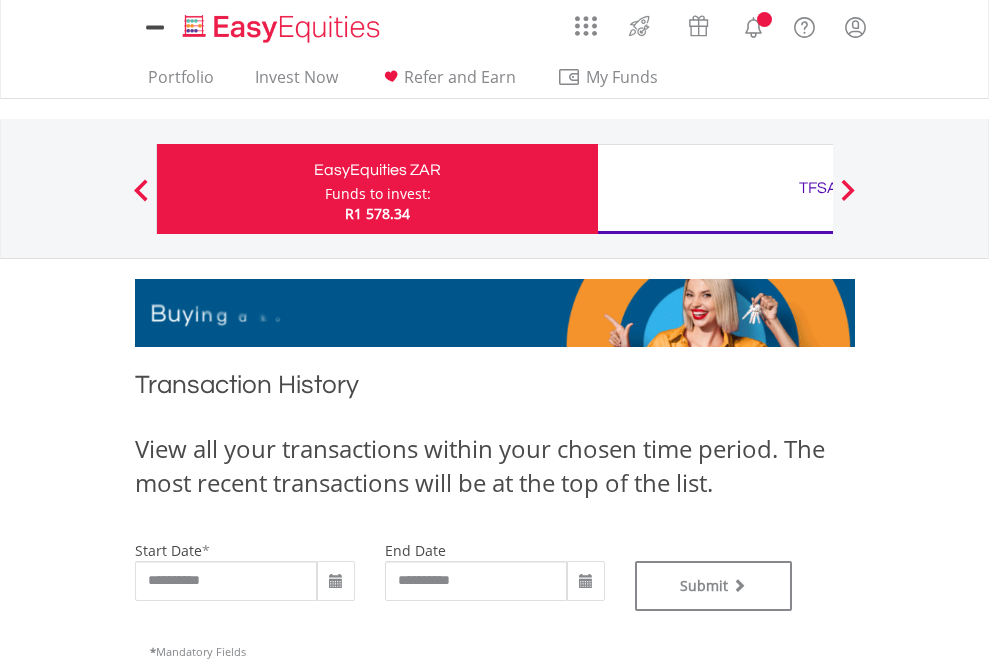 click on "TFSA" at bounding box center [818, 188] 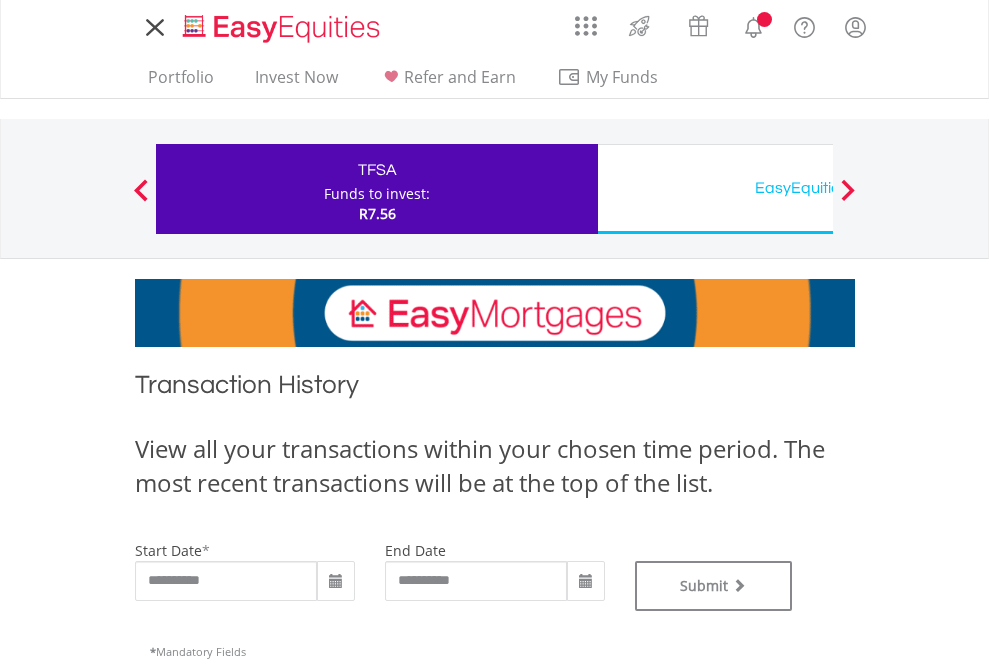 scroll, scrollTop: 0, scrollLeft: 0, axis: both 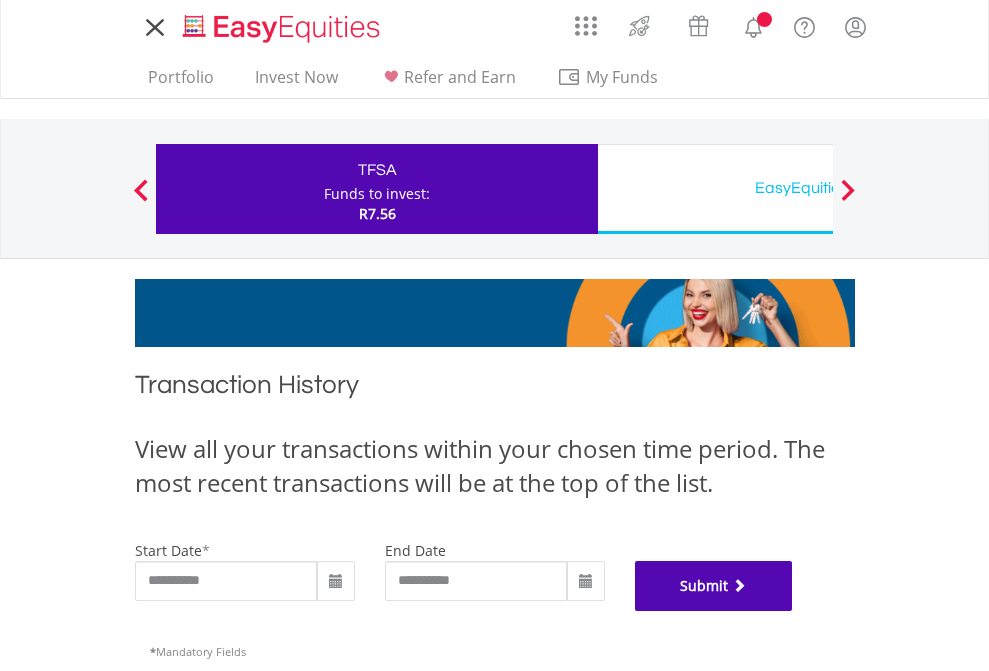 click on "Submit" at bounding box center (714, 586) 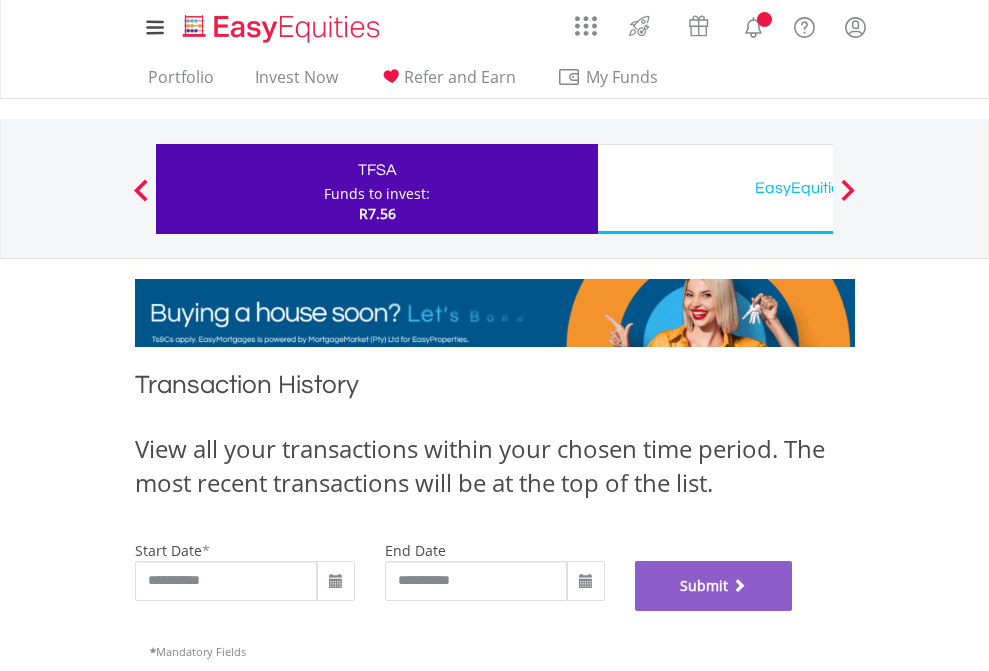 scroll, scrollTop: 811, scrollLeft: 0, axis: vertical 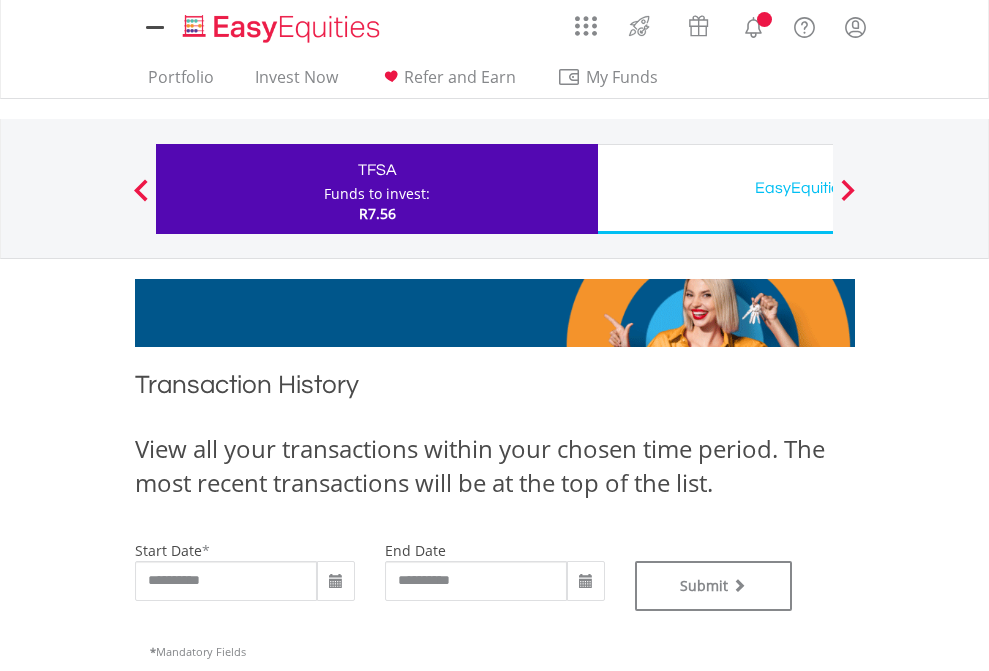 click on "EasyEquities USD" at bounding box center (818, 188) 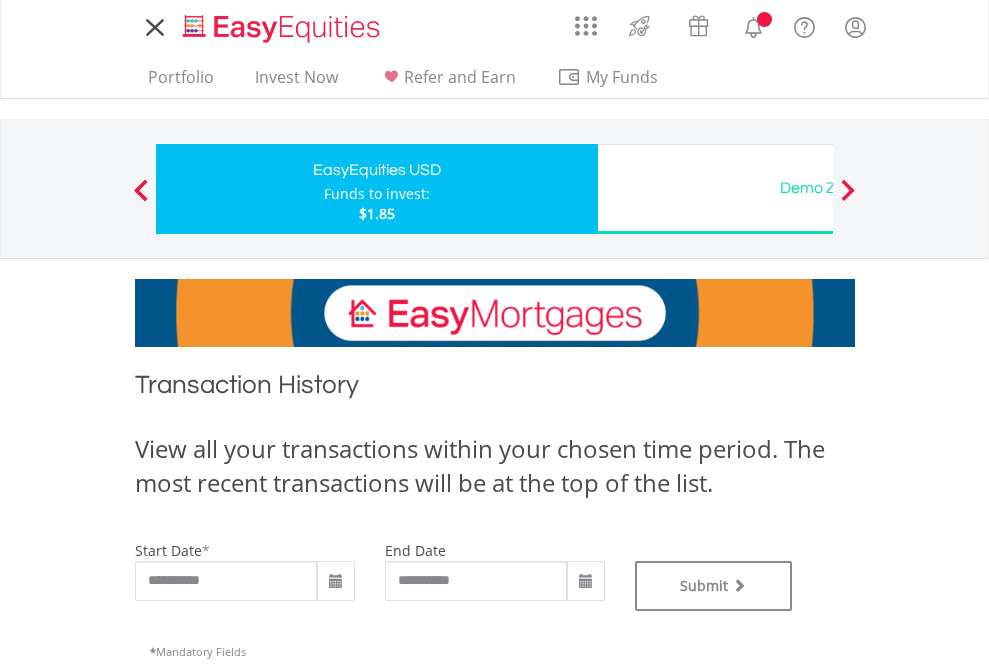 scroll, scrollTop: 0, scrollLeft: 0, axis: both 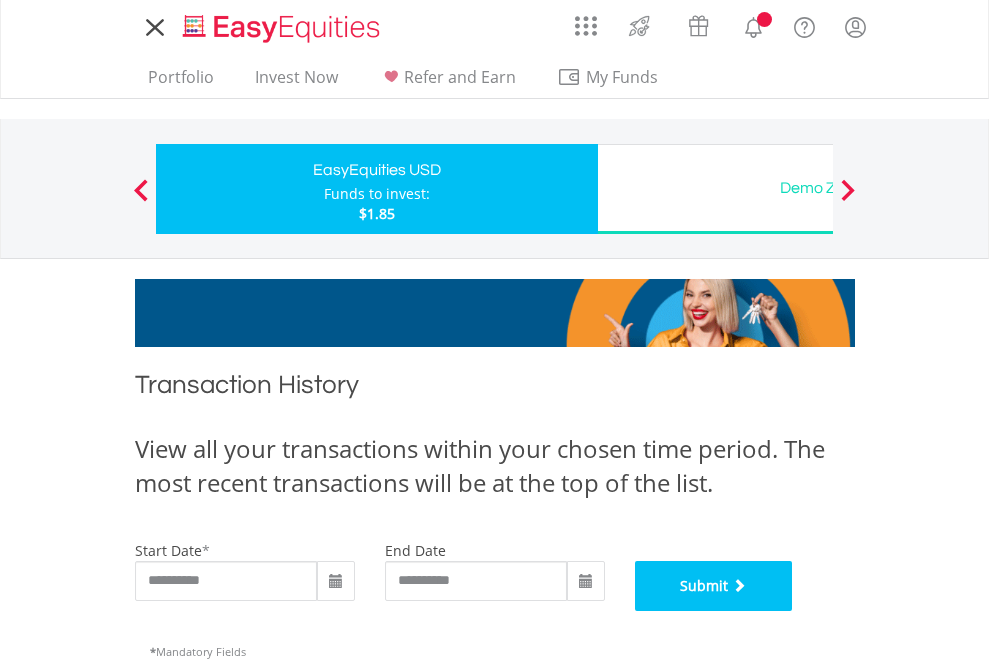 click on "Submit" at bounding box center (714, 586) 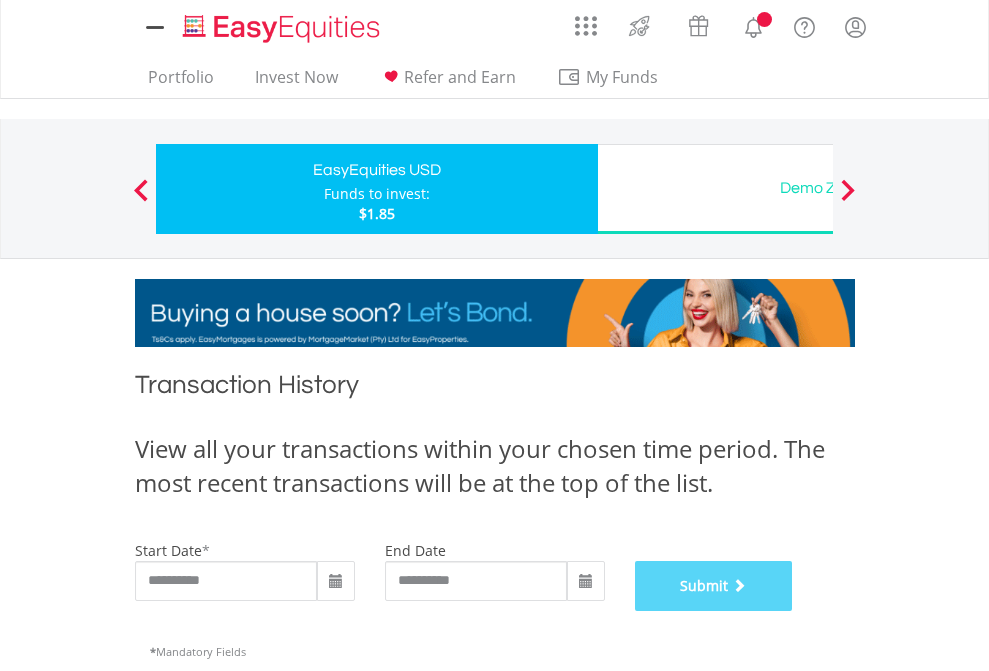 scroll, scrollTop: 811, scrollLeft: 0, axis: vertical 